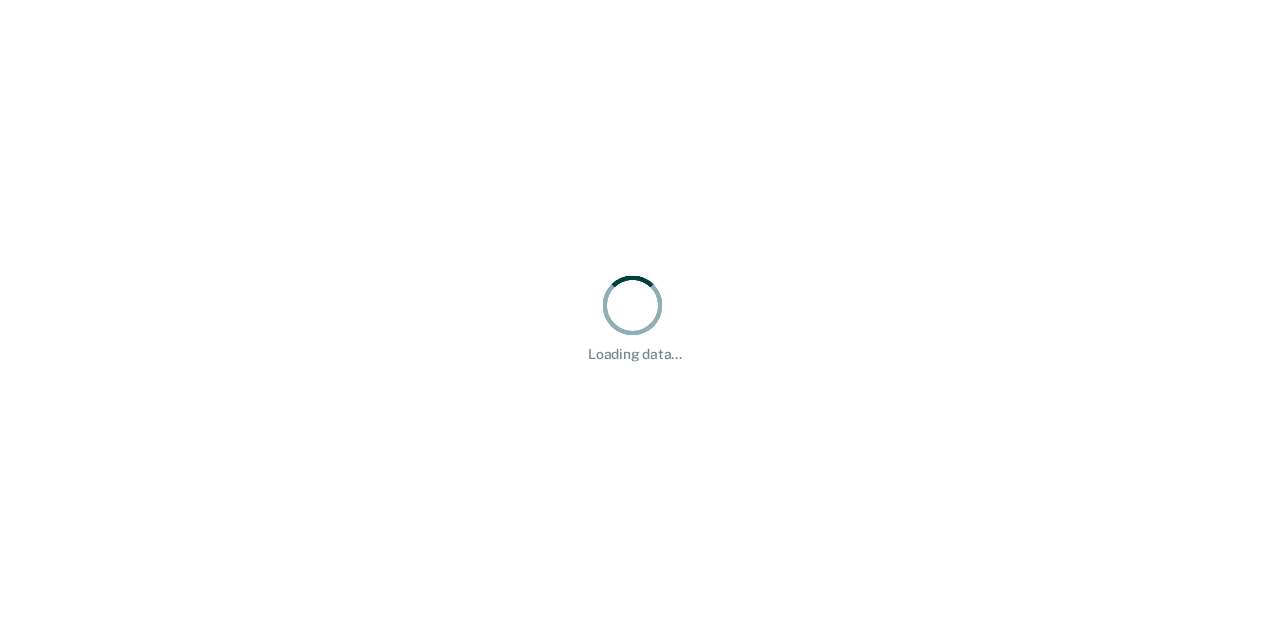 scroll, scrollTop: 0, scrollLeft: 0, axis: both 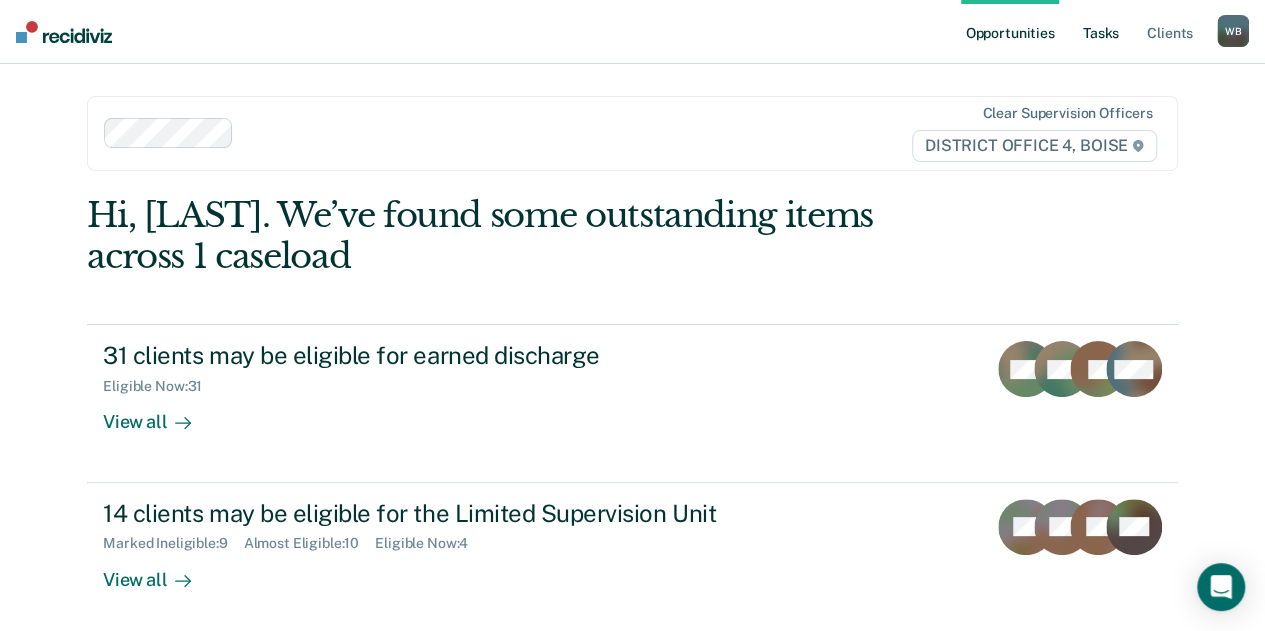 click on "Tasks" at bounding box center [1101, 32] 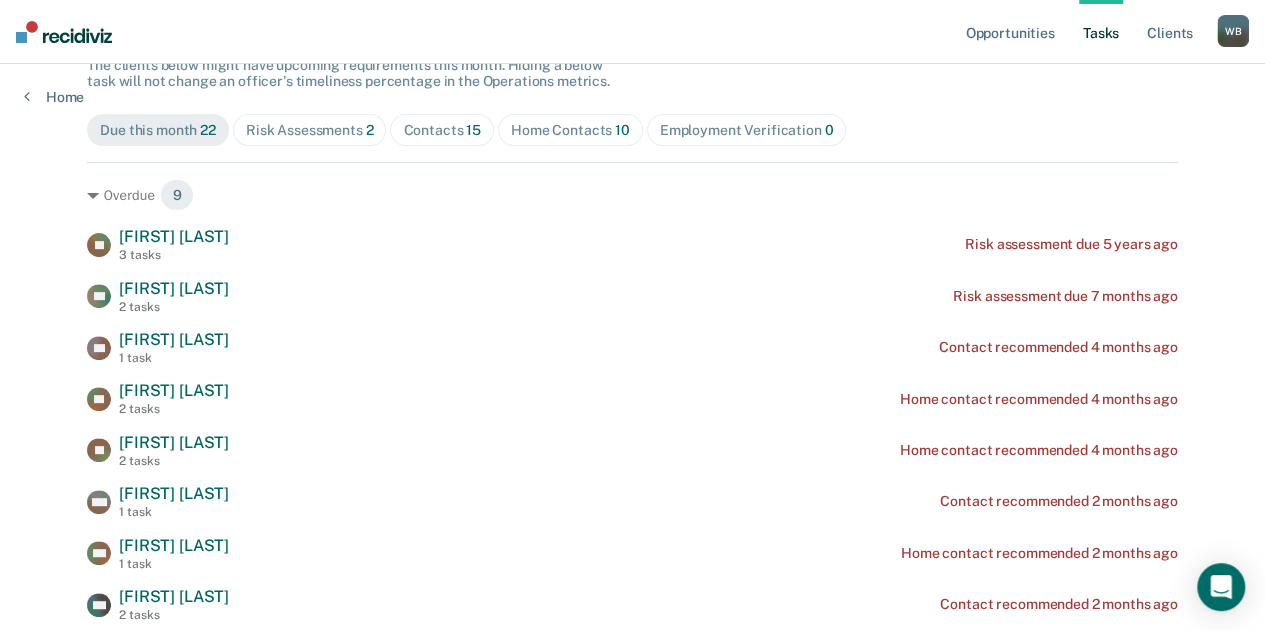 scroll, scrollTop: 196, scrollLeft: 0, axis: vertical 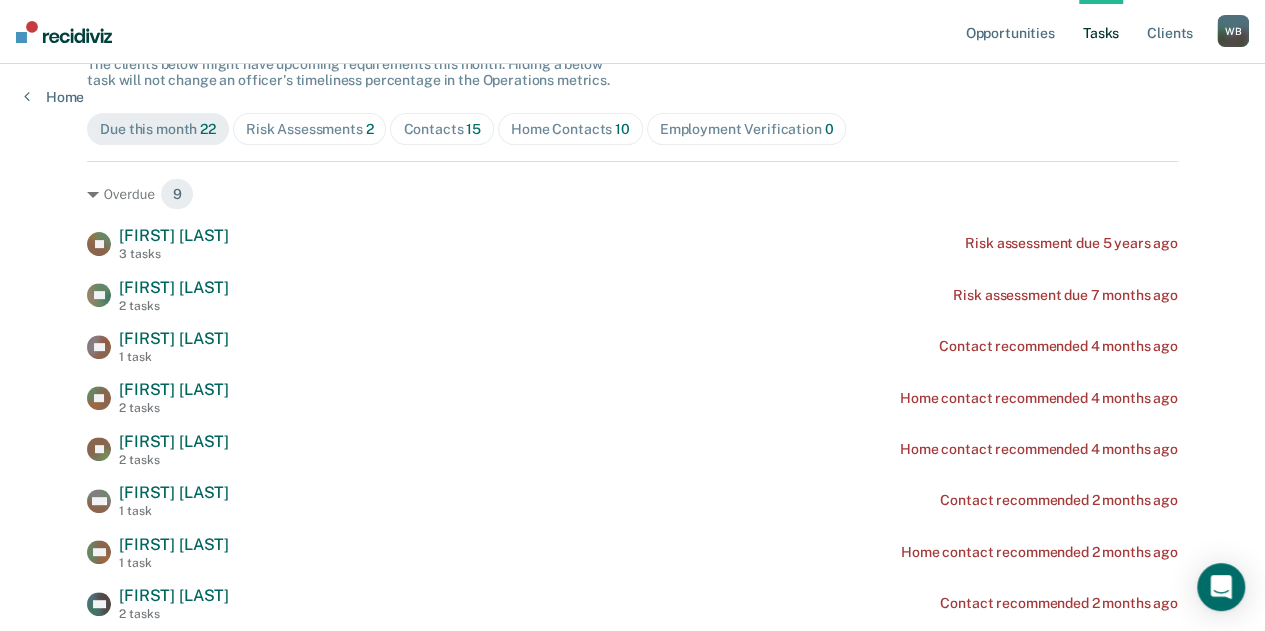 click on "Home Contacts   10" at bounding box center [570, 129] 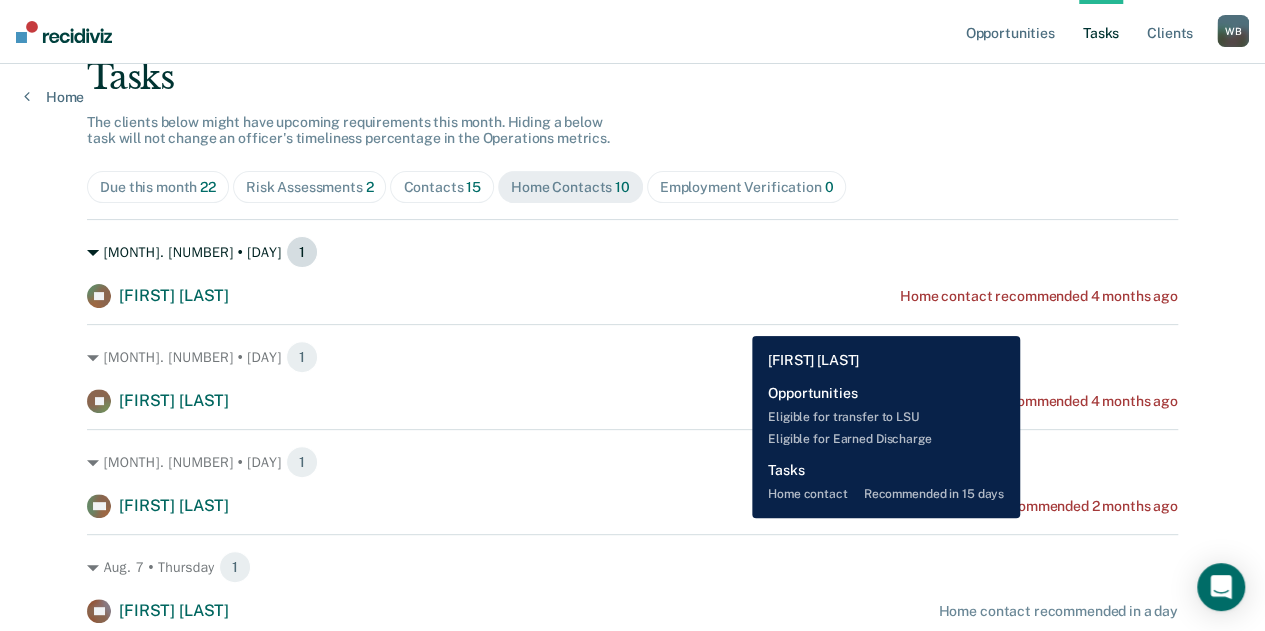 scroll, scrollTop: 135, scrollLeft: 0, axis: vertical 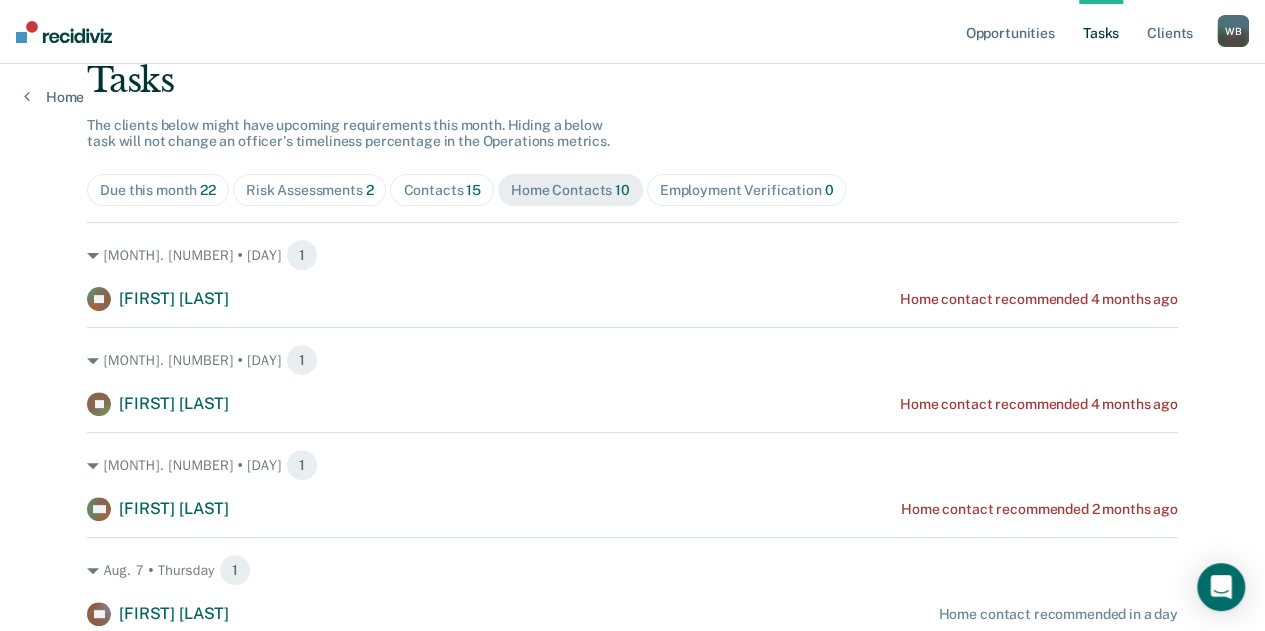 click on "Contacts   15" at bounding box center [442, 190] 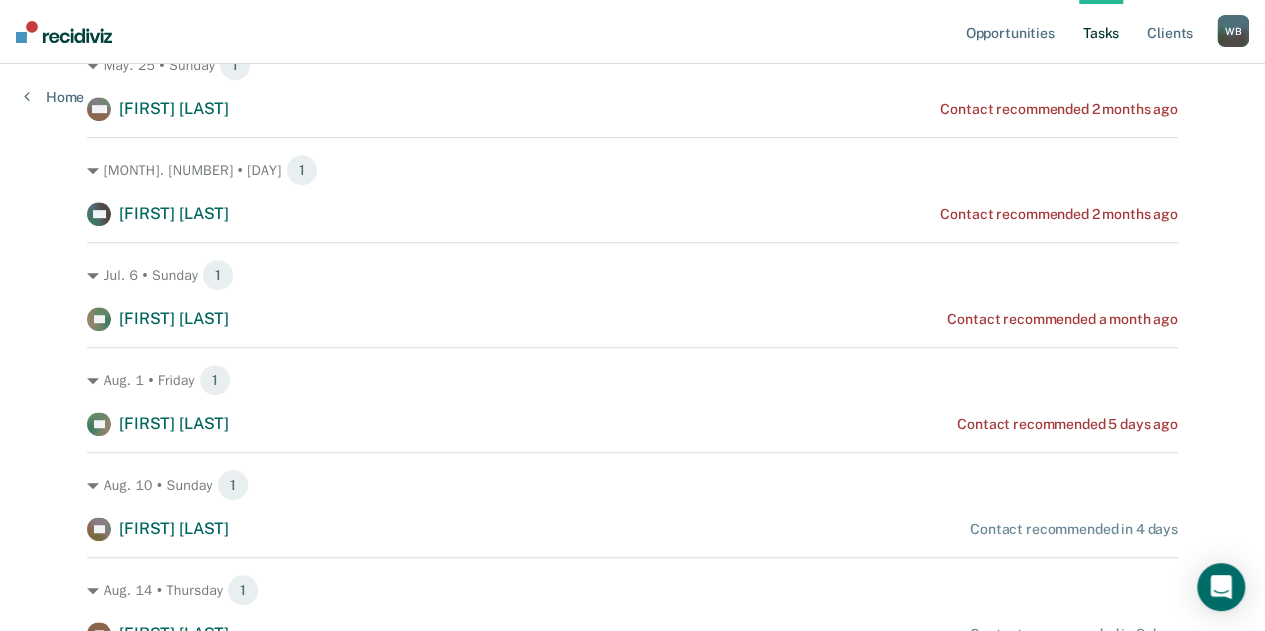 scroll, scrollTop: 431, scrollLeft: 0, axis: vertical 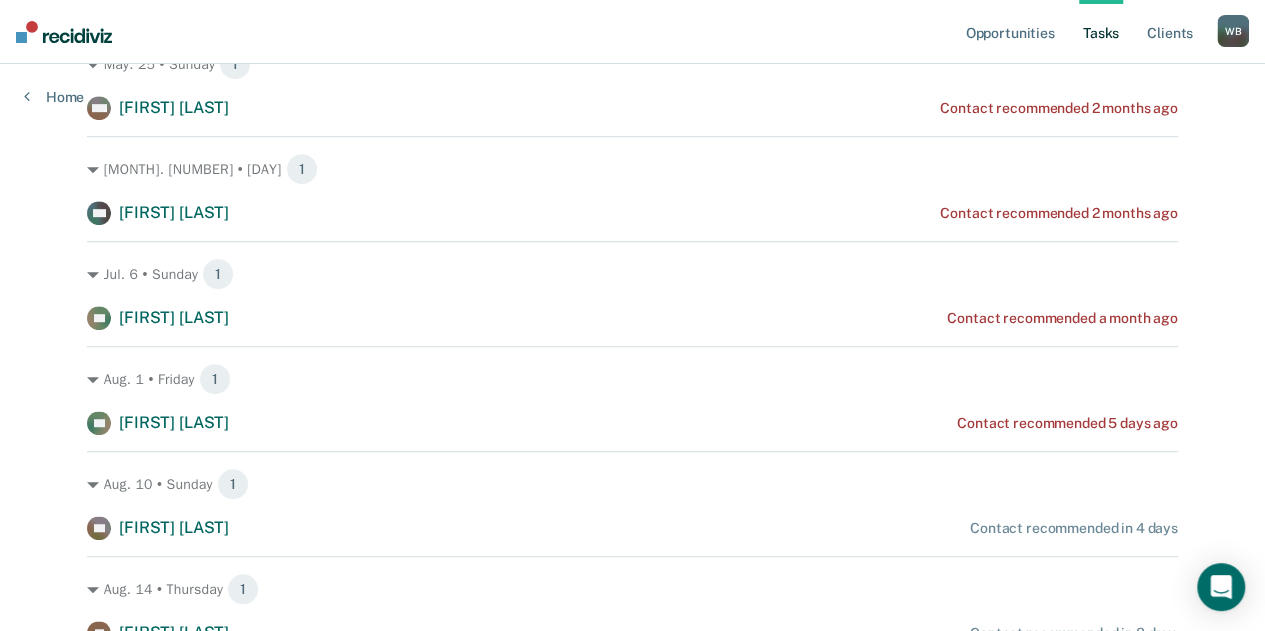 click on "[MONTH]. [NUMBER] • [DAY] 1 DF [INITIAL] [LAST] Contact recommended 5 days ago" at bounding box center (632, 390) 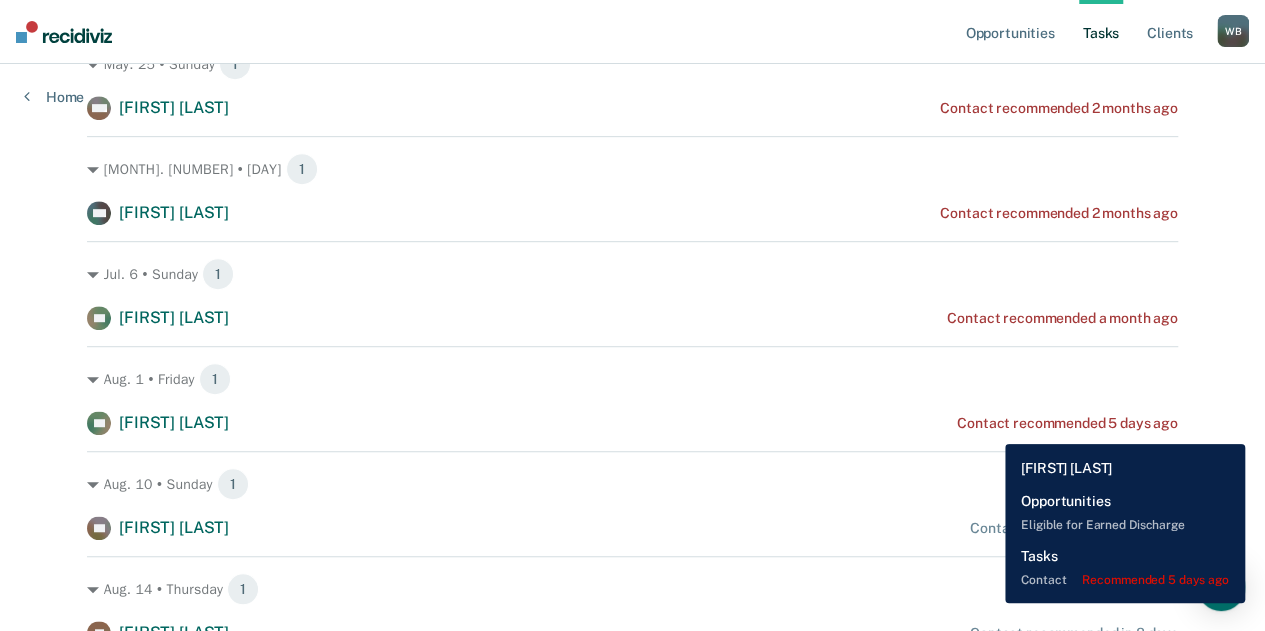 click on "Contact recommended 5 days ago" at bounding box center [1067, 423] 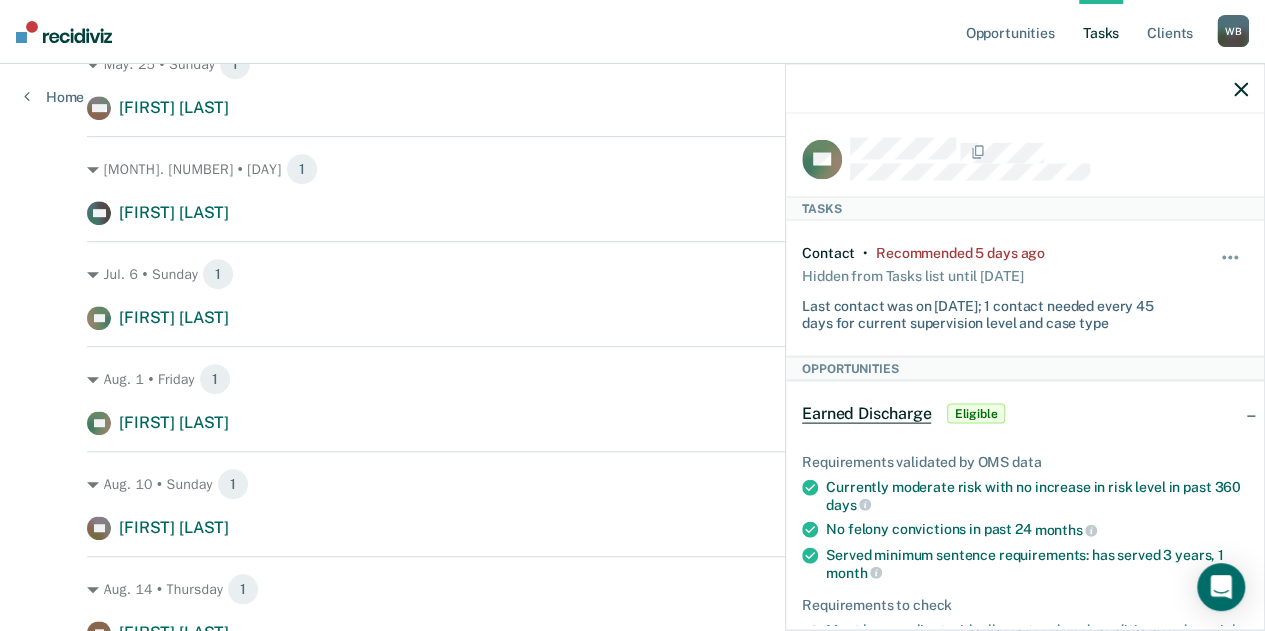 click on "Hide from tasks list for... 7  days 30  days 90  days" at bounding box center (1231, 288) 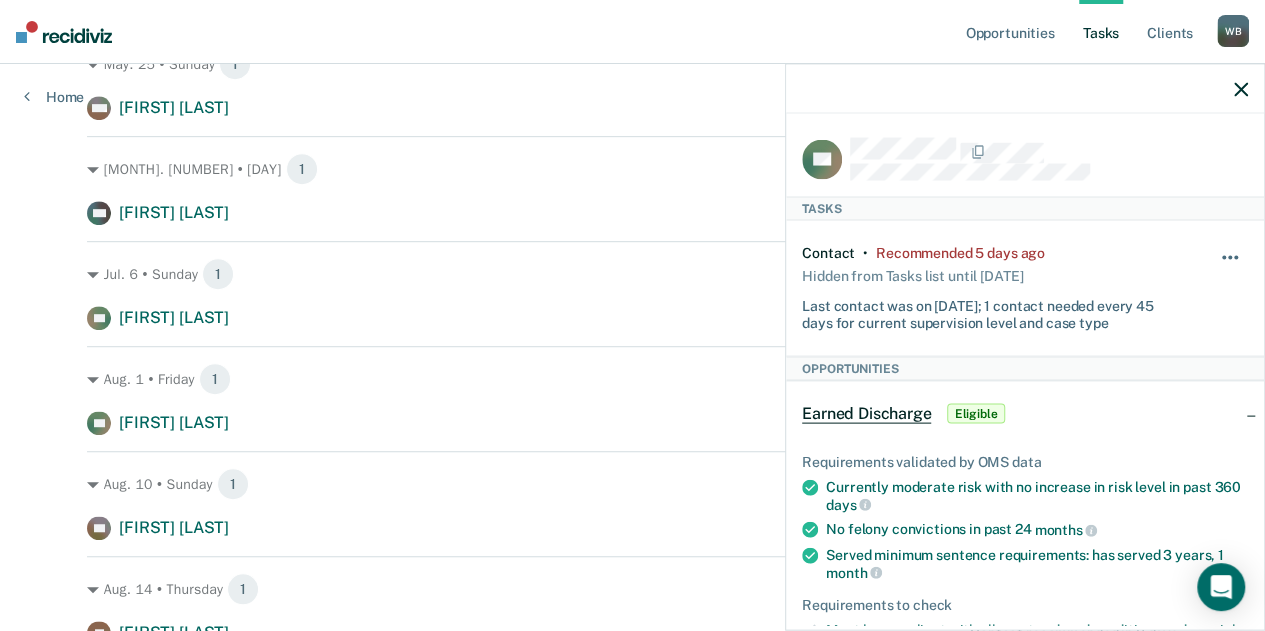 click at bounding box center (1231, 268) 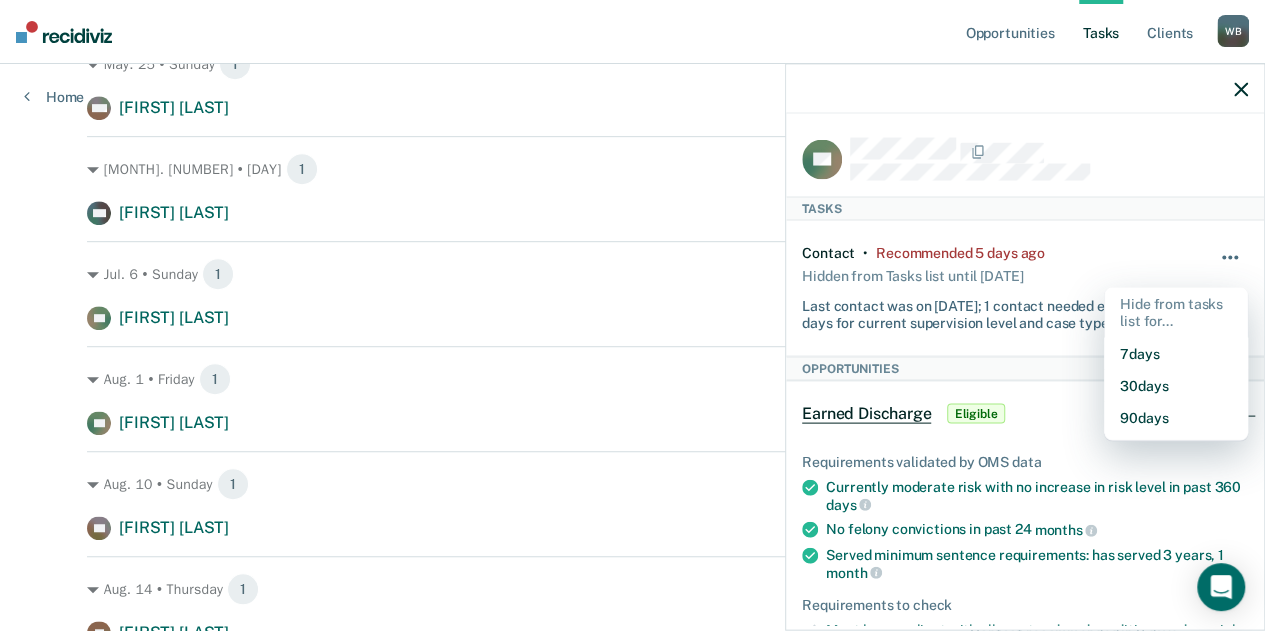 click at bounding box center (1231, 268) 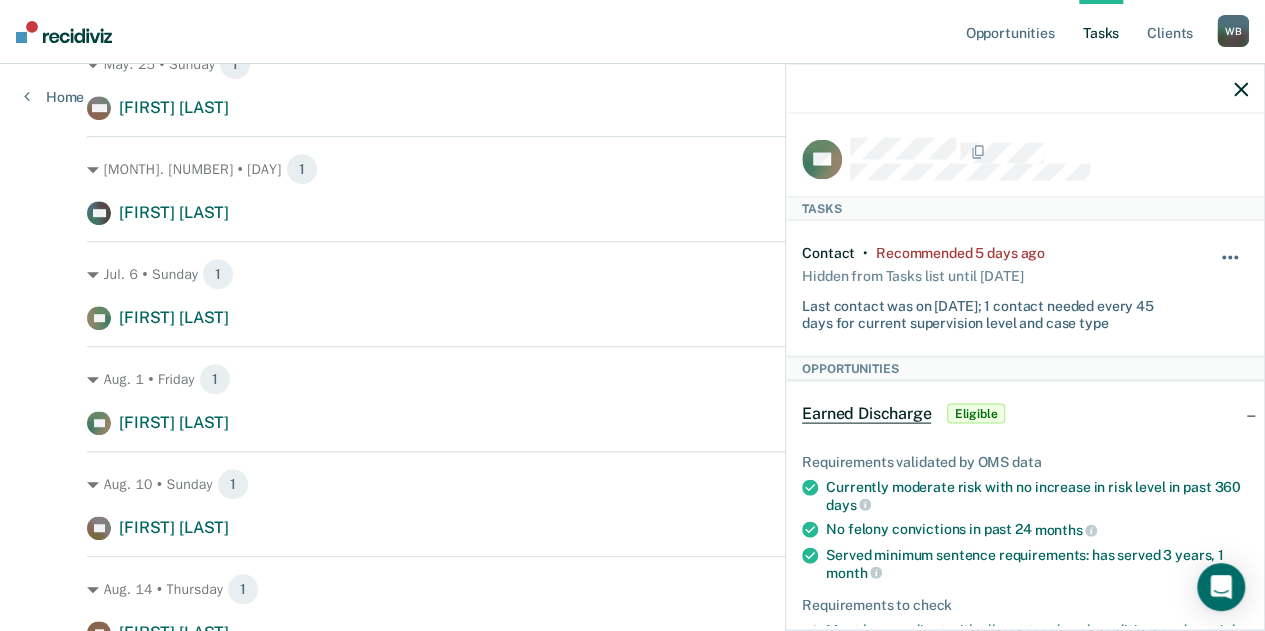 click at bounding box center [1231, 268] 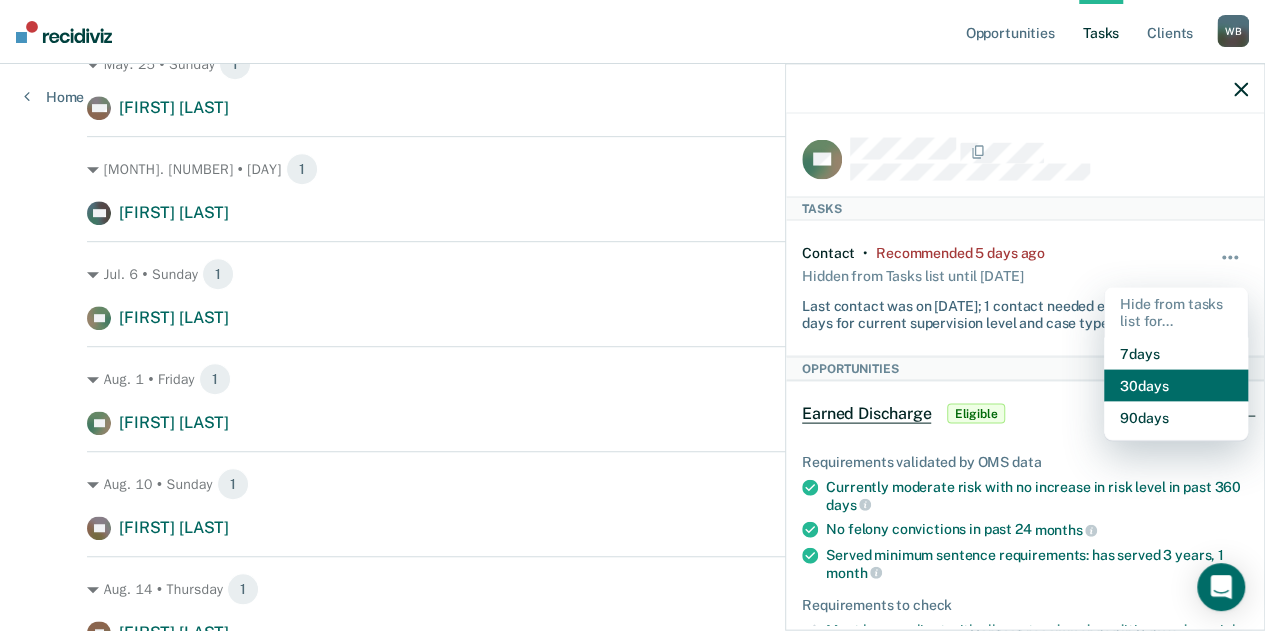 click on "30  days" at bounding box center (1176, 385) 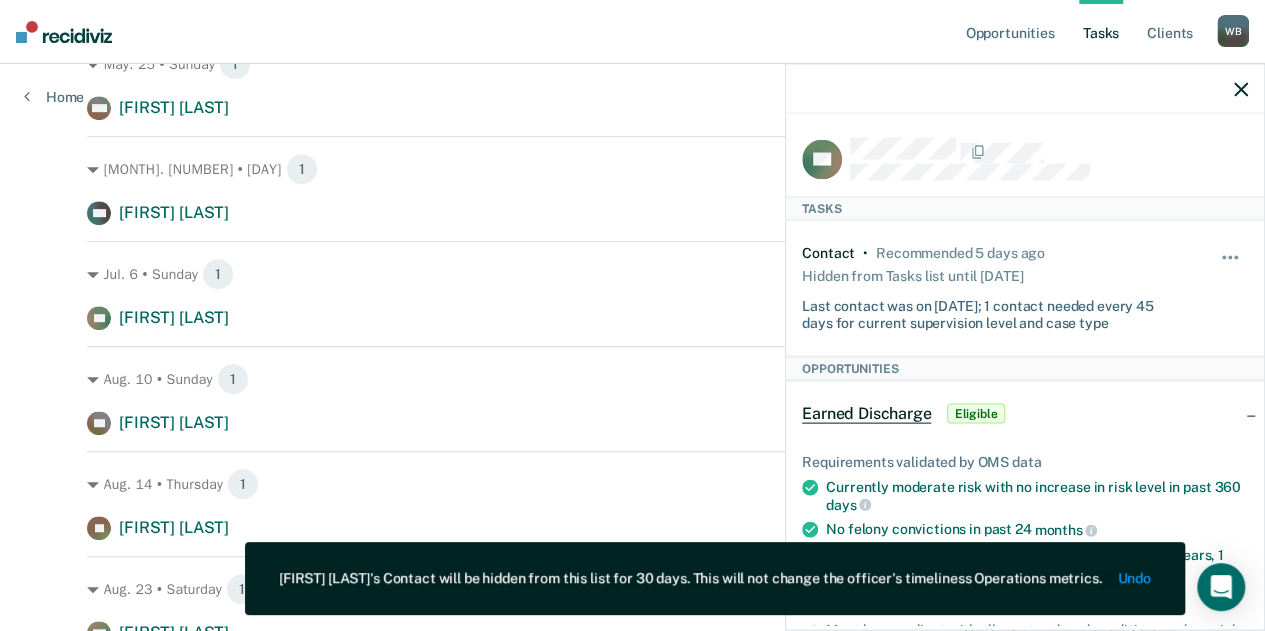 click 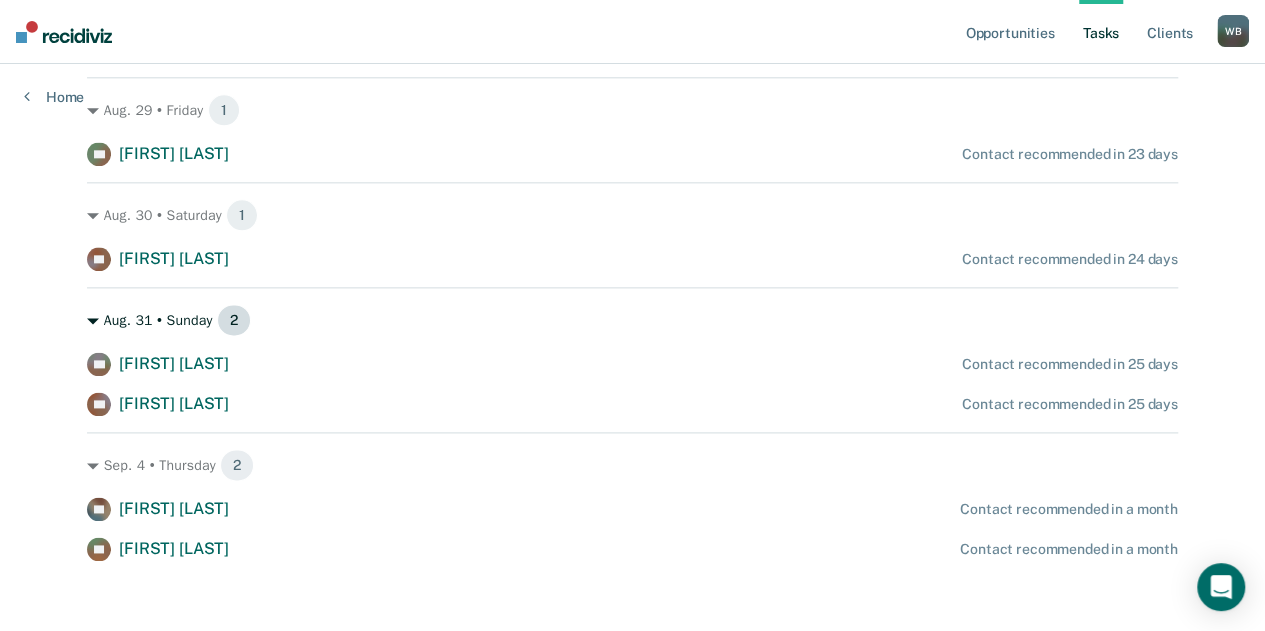scroll, scrollTop: 1118, scrollLeft: 0, axis: vertical 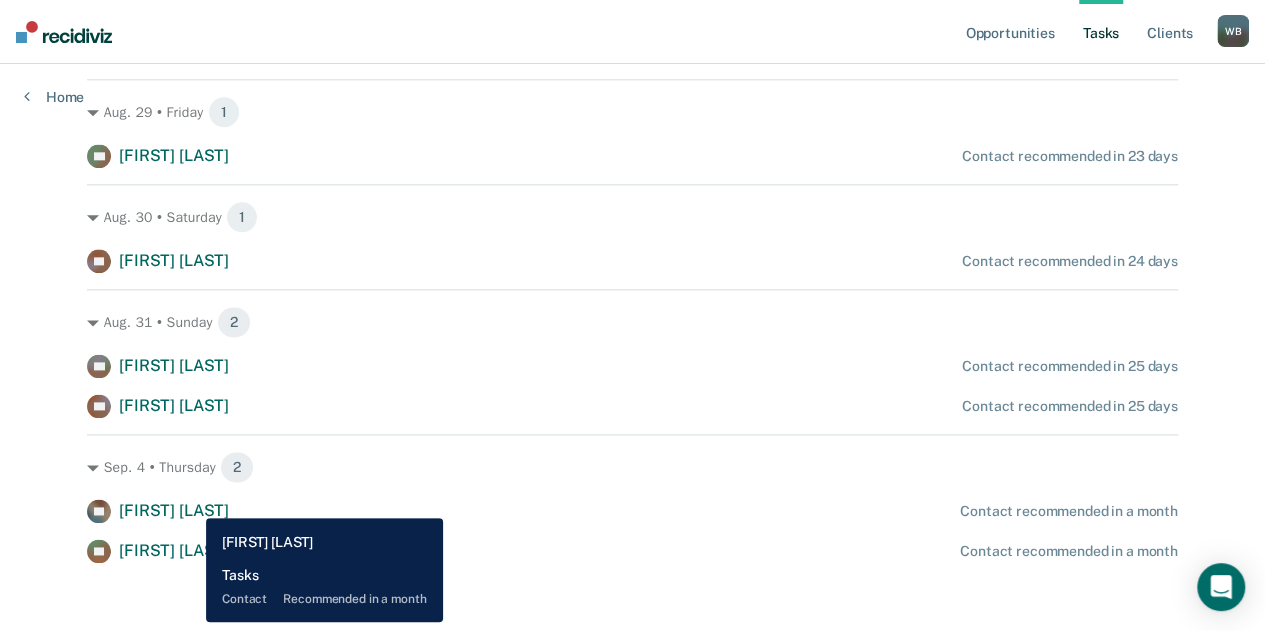click on "[FIRST] [LAST]" at bounding box center (174, 510) 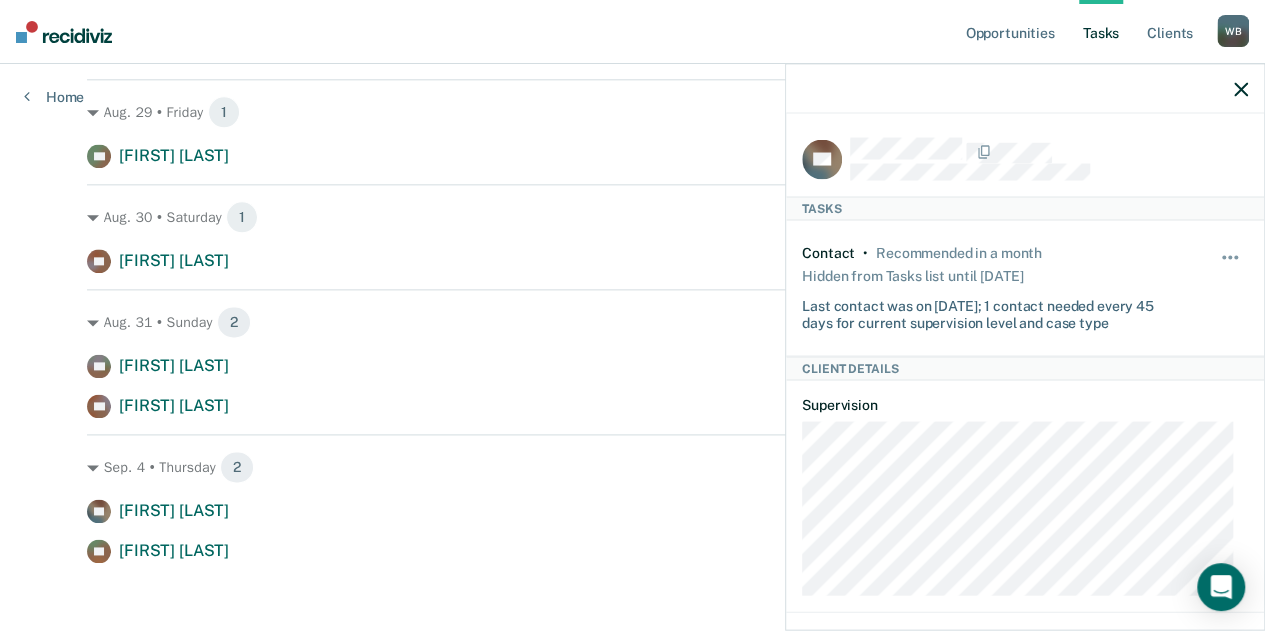 click 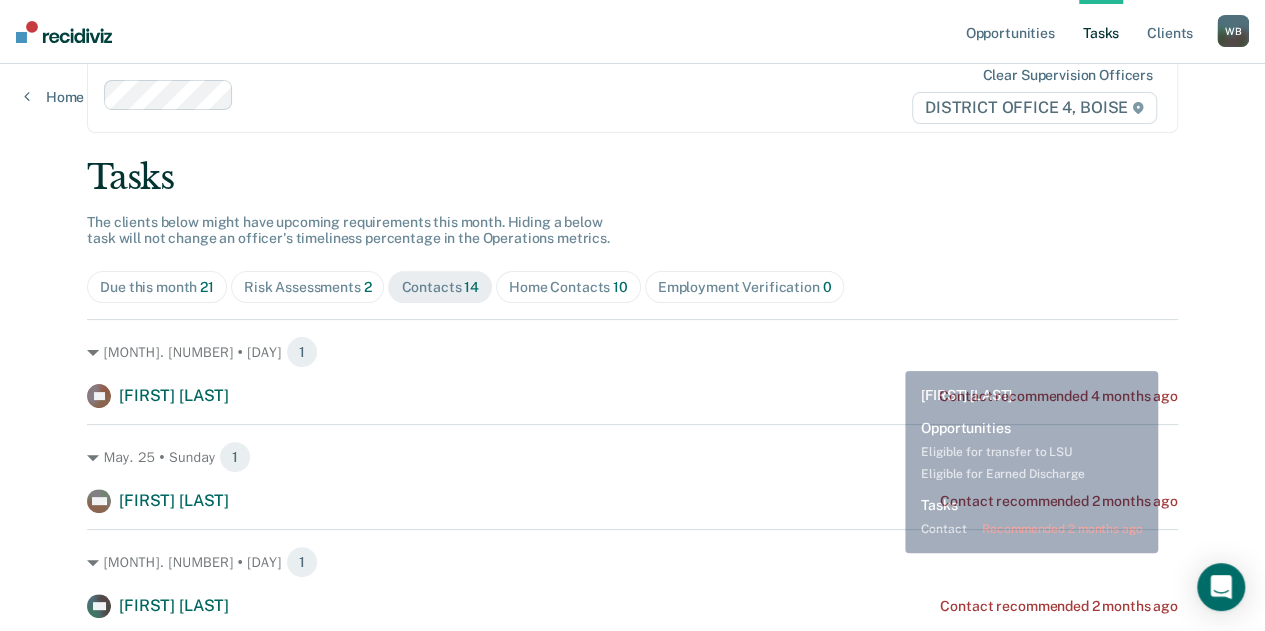scroll, scrollTop: 0, scrollLeft: 0, axis: both 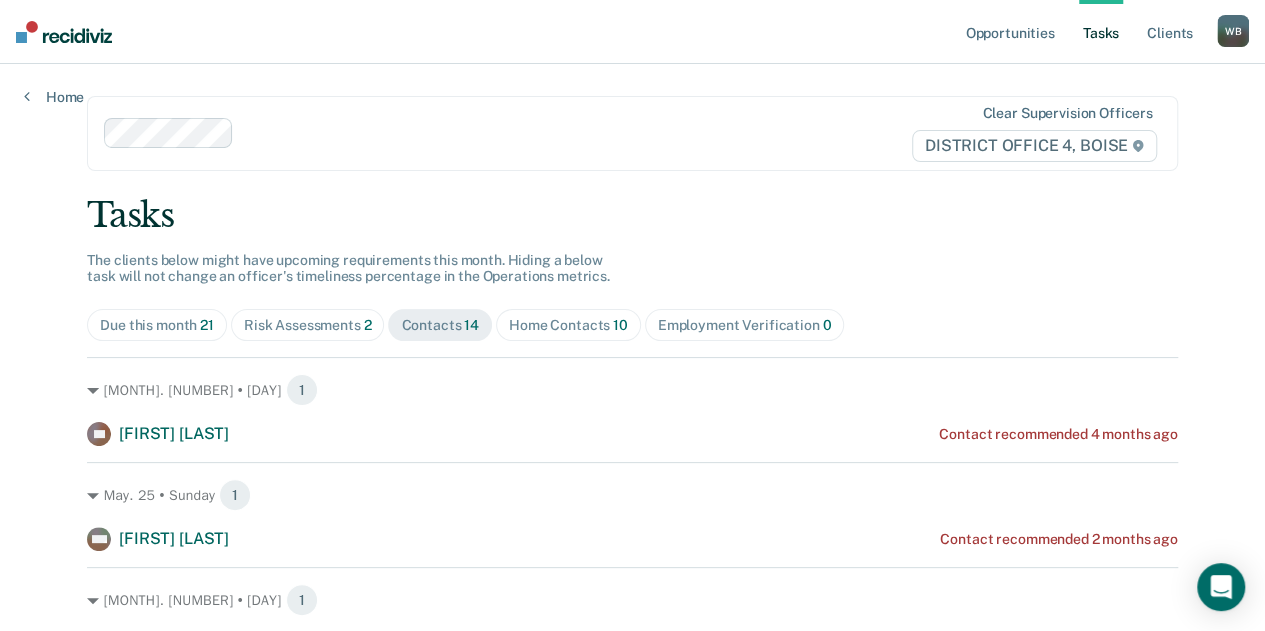 click on "Risk Assessments   2" at bounding box center (308, 325) 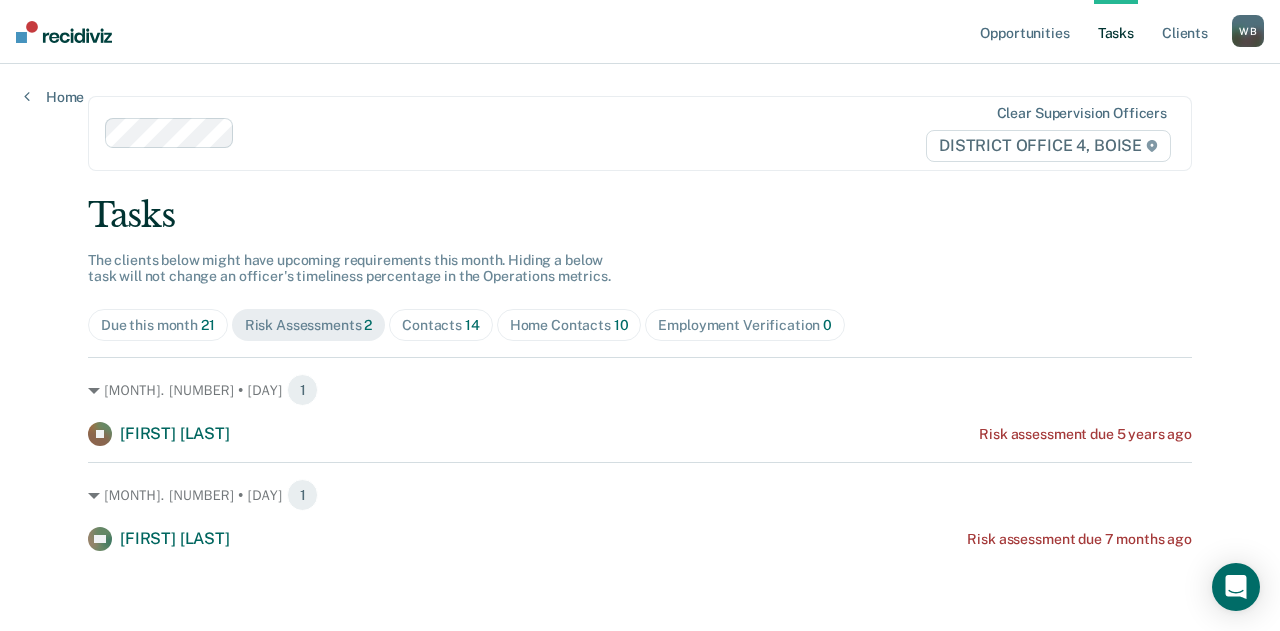 click on "Due this month   21" at bounding box center (158, 325) 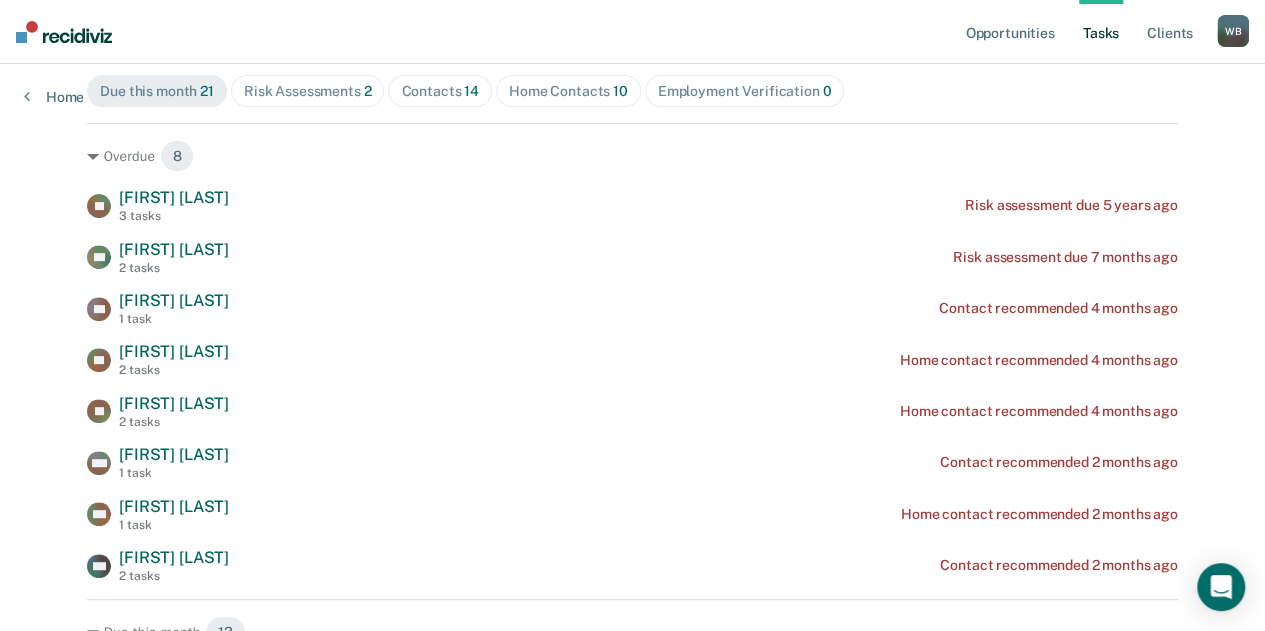 scroll, scrollTop: 231, scrollLeft: 0, axis: vertical 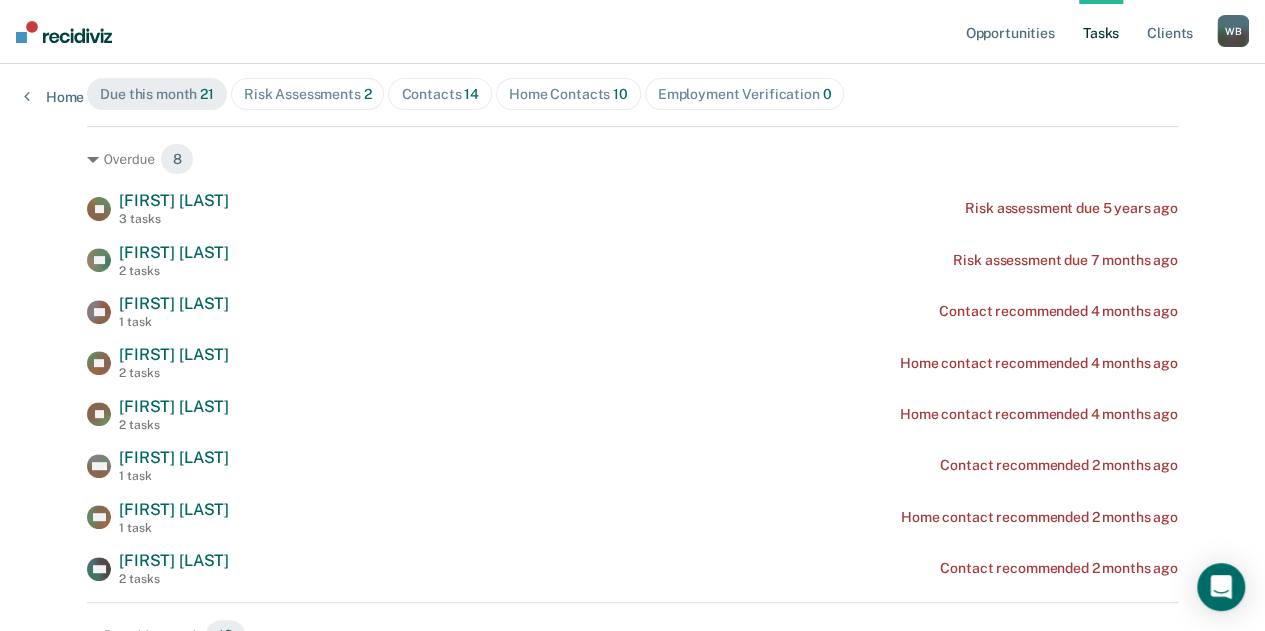 click on "Risk Assessments   2" at bounding box center (308, 94) 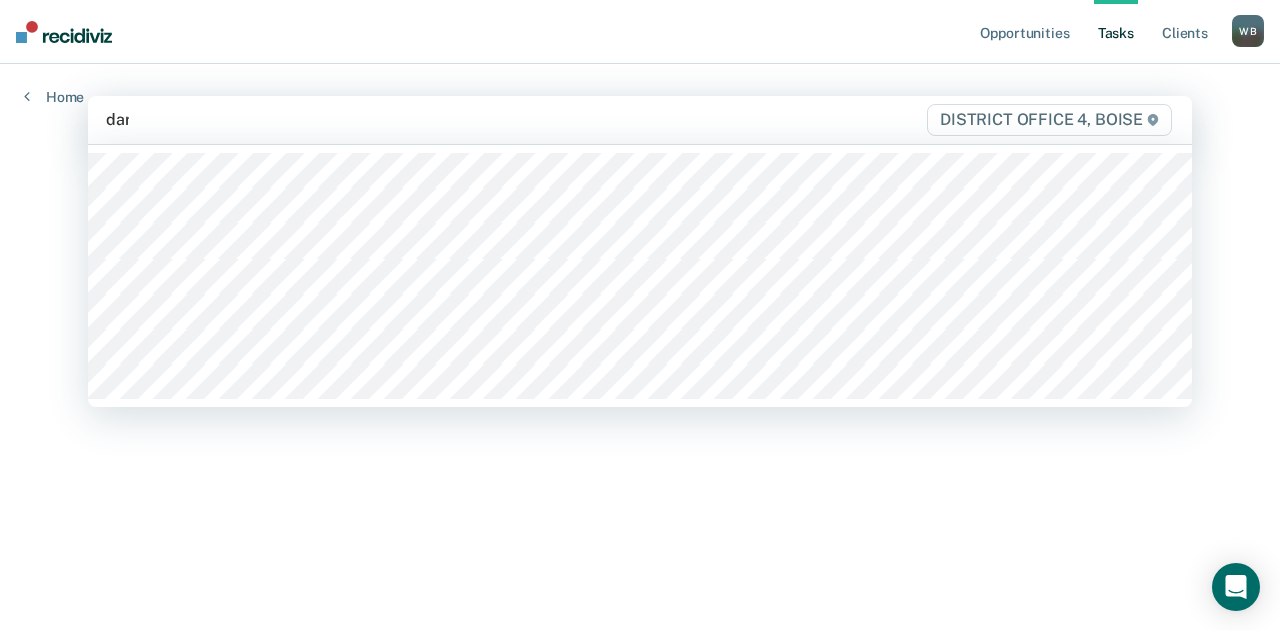 type on "dars" 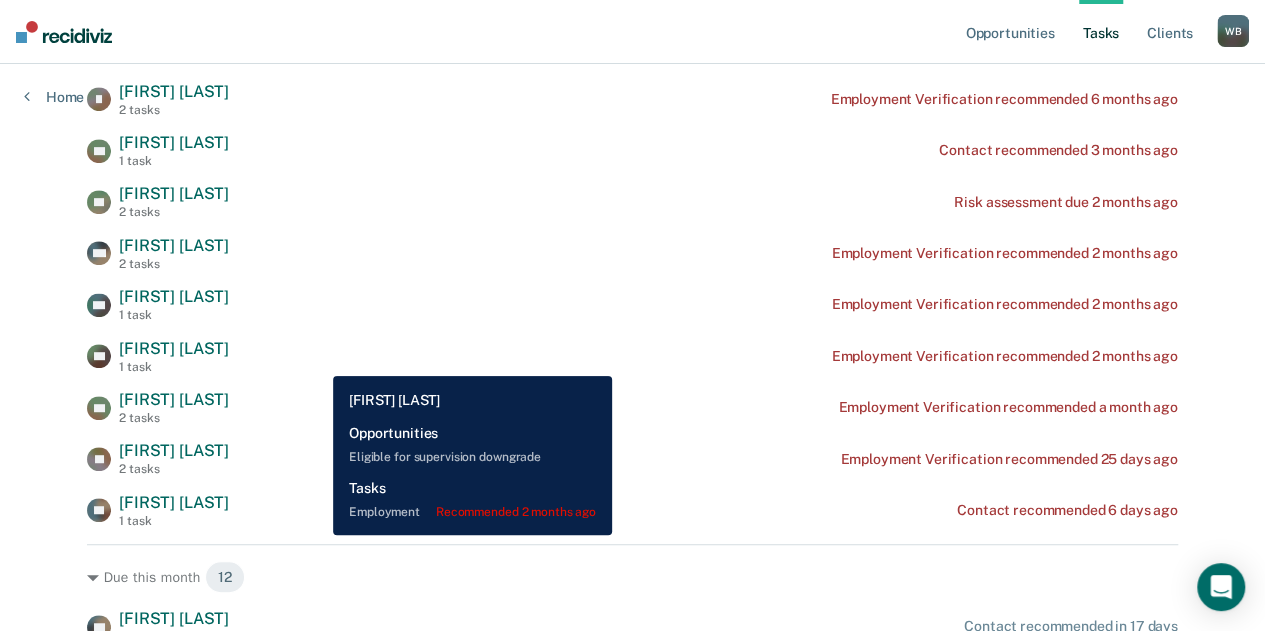 scroll, scrollTop: 68, scrollLeft: 0, axis: vertical 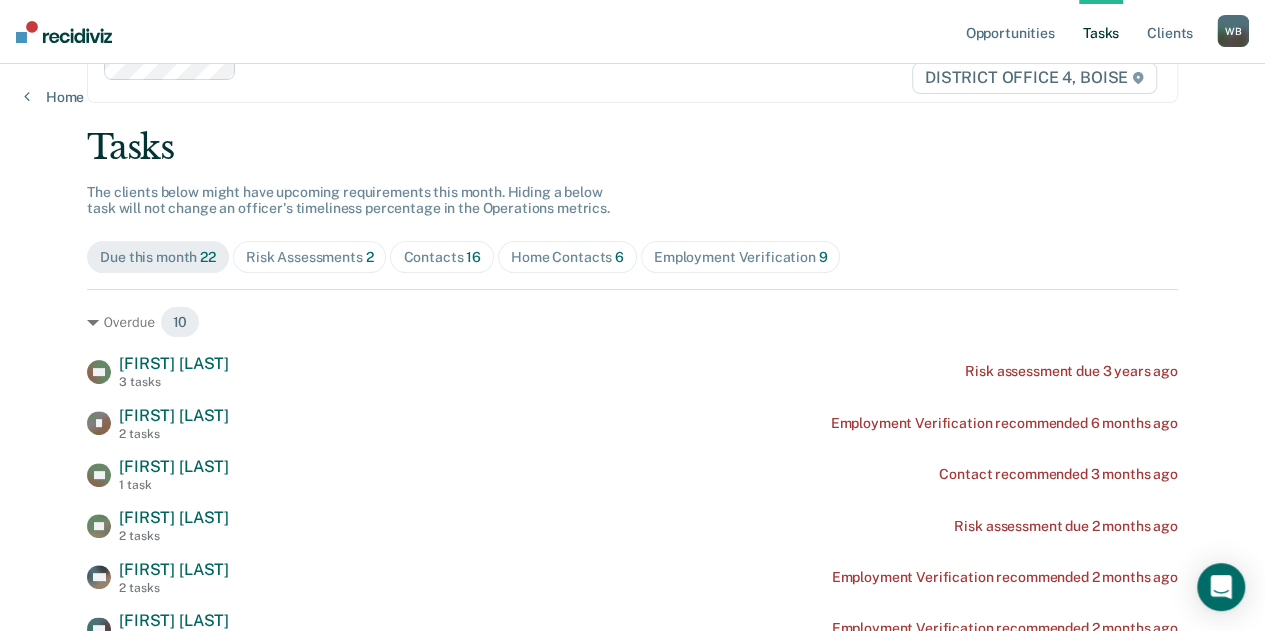 click on "Home Contacts   6" at bounding box center (567, 257) 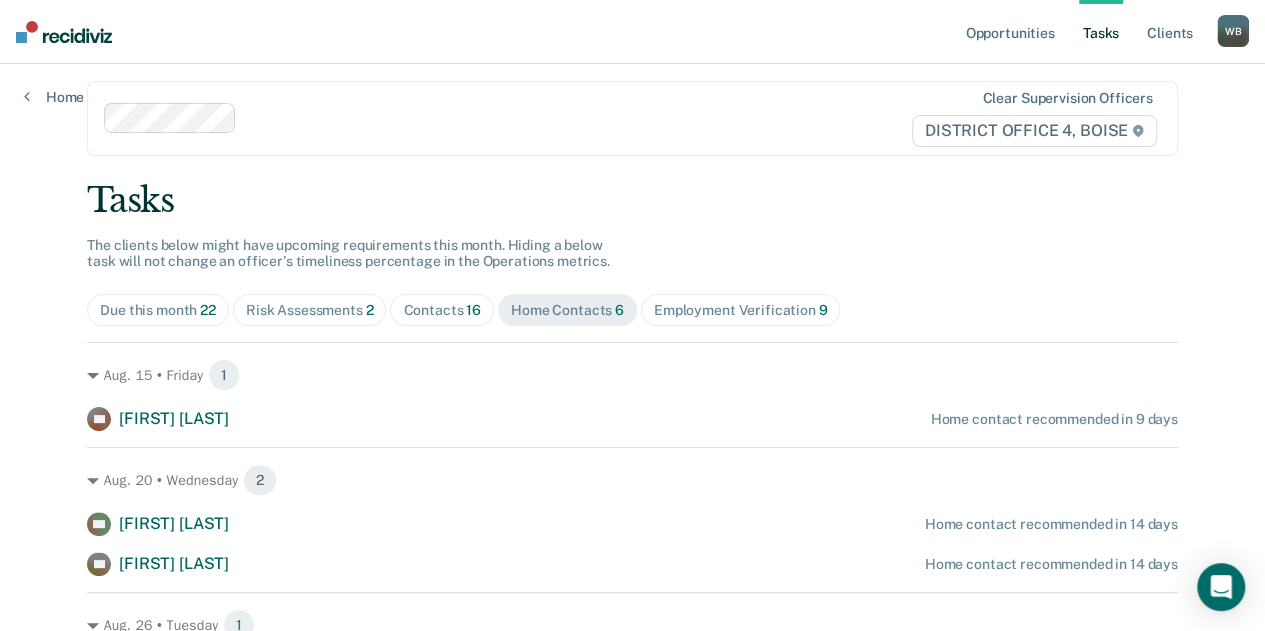 scroll, scrollTop: 0, scrollLeft: 0, axis: both 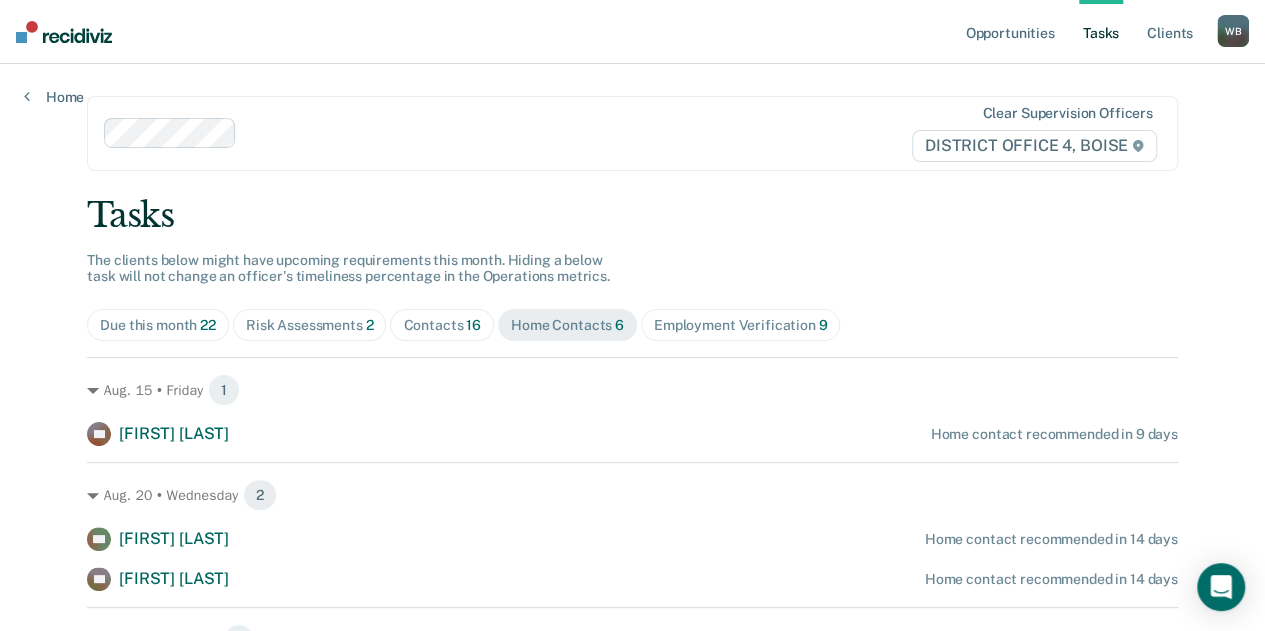 click on "Contacts   16" at bounding box center (442, 325) 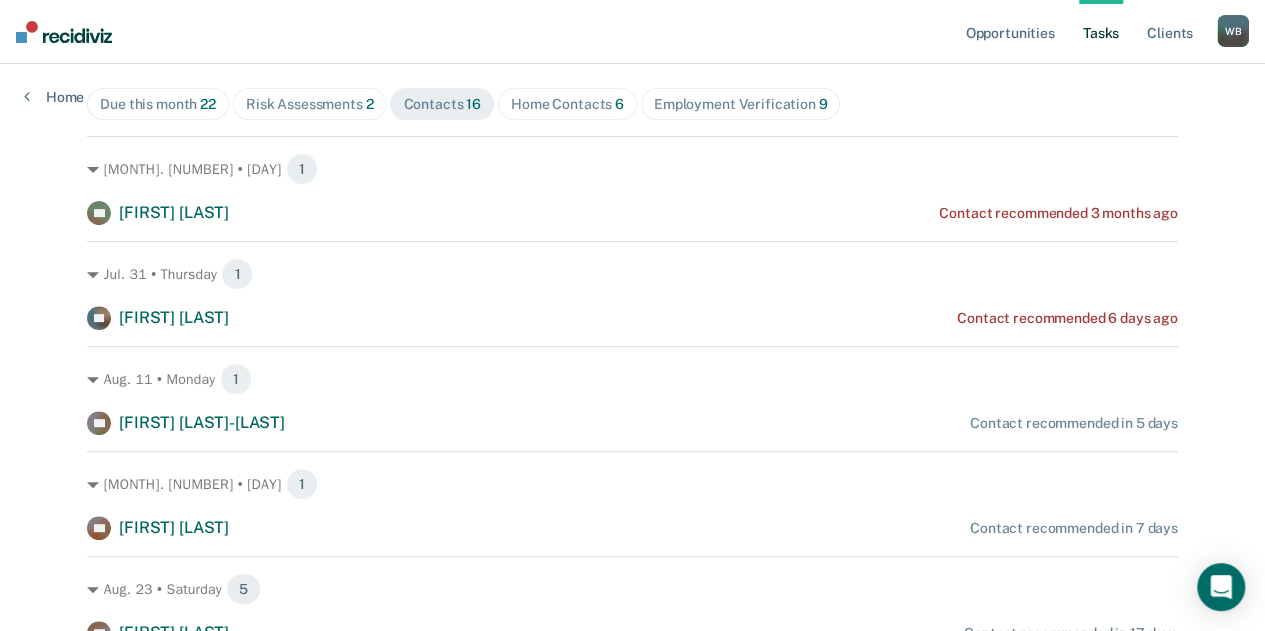 scroll, scrollTop: 222, scrollLeft: 0, axis: vertical 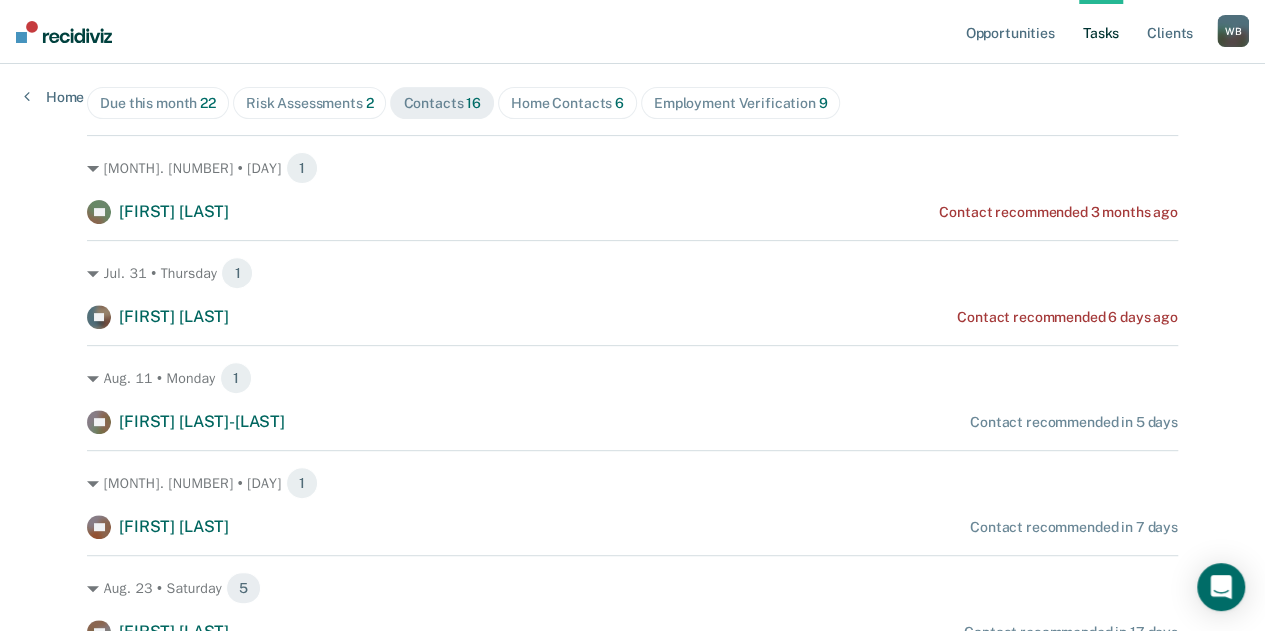 click on "Risk Assessments   2" at bounding box center (310, 103) 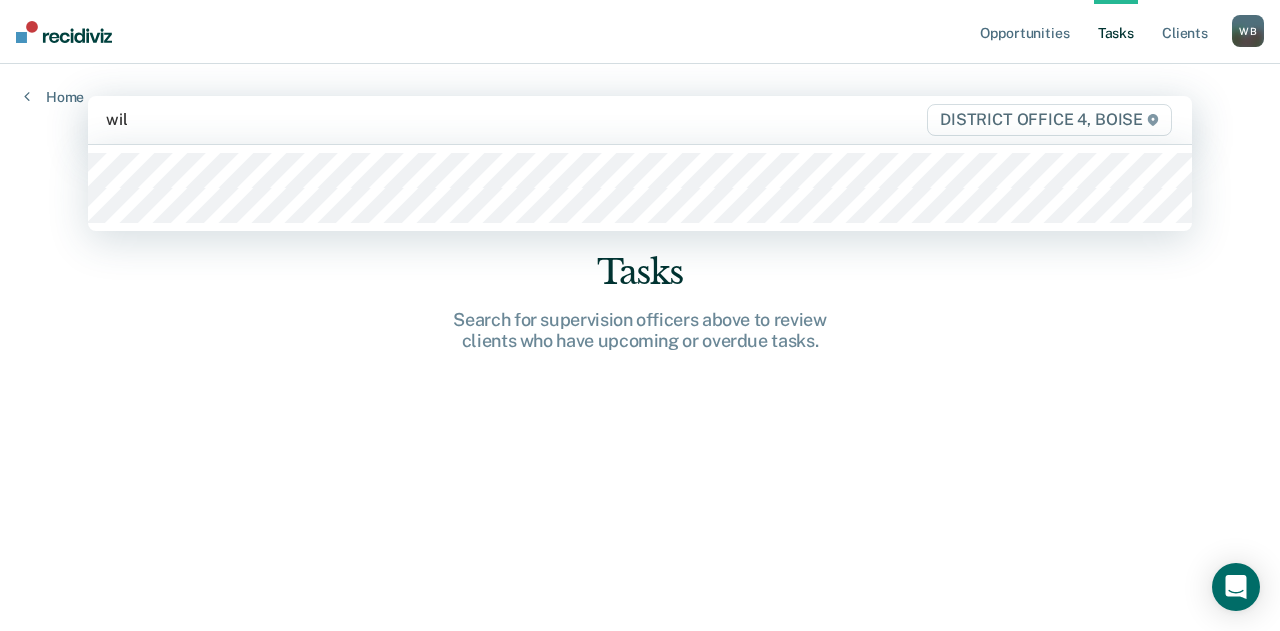 type on "wilk" 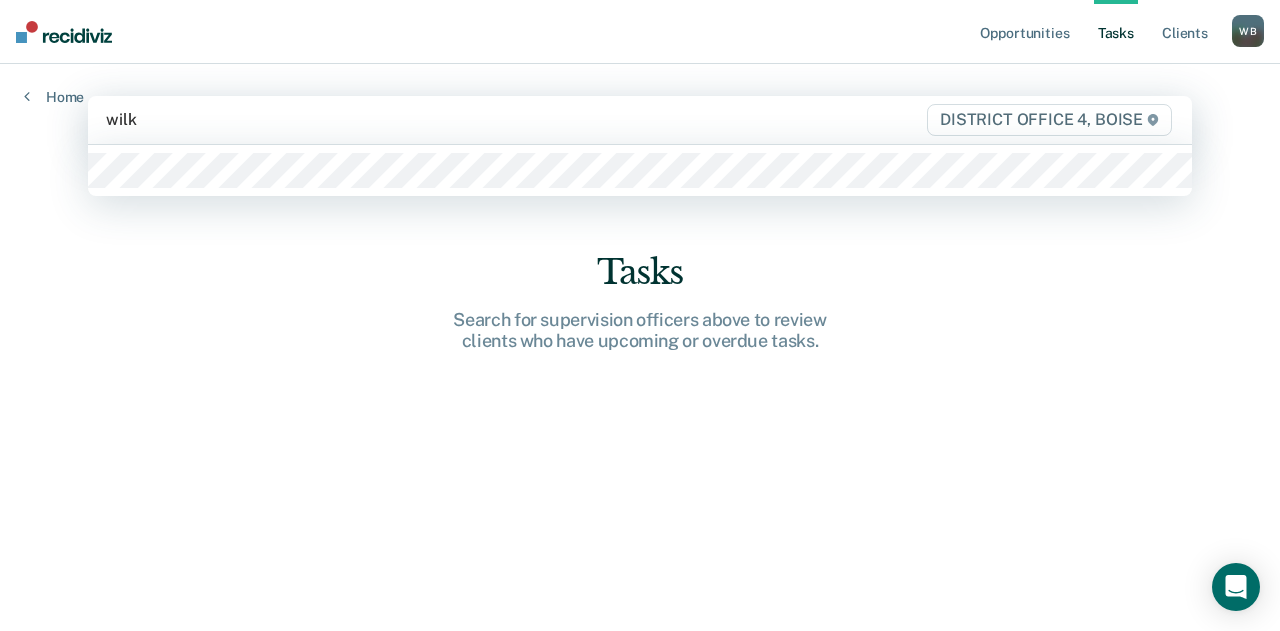 type 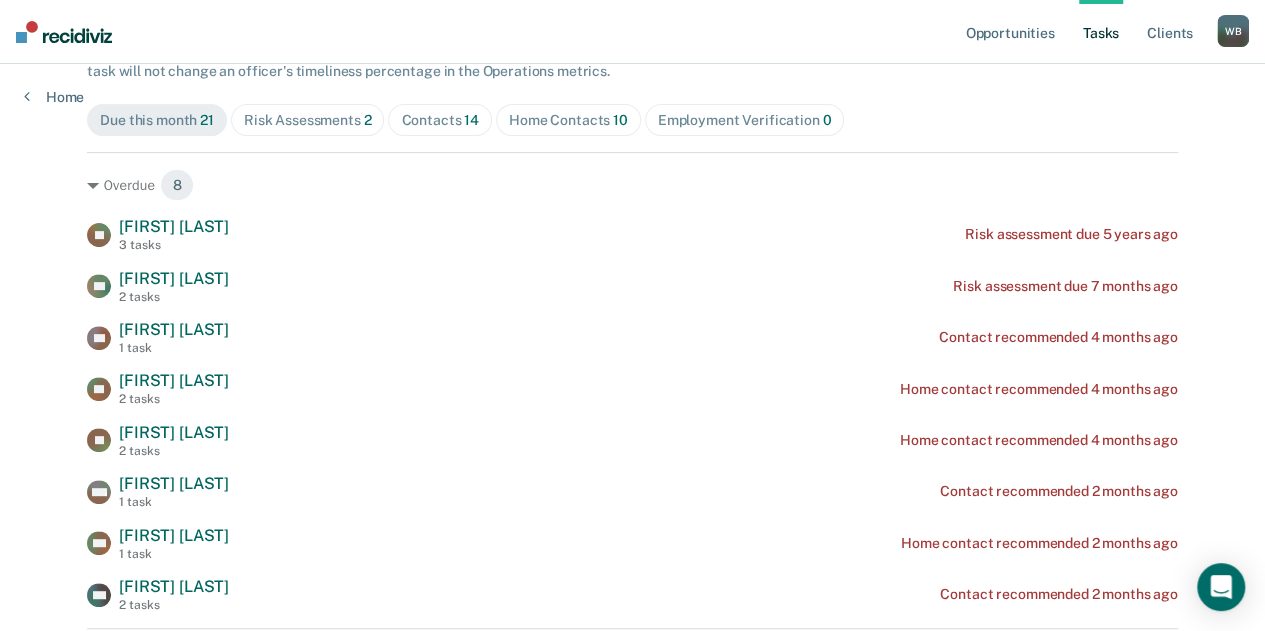 scroll, scrollTop: 207, scrollLeft: 0, axis: vertical 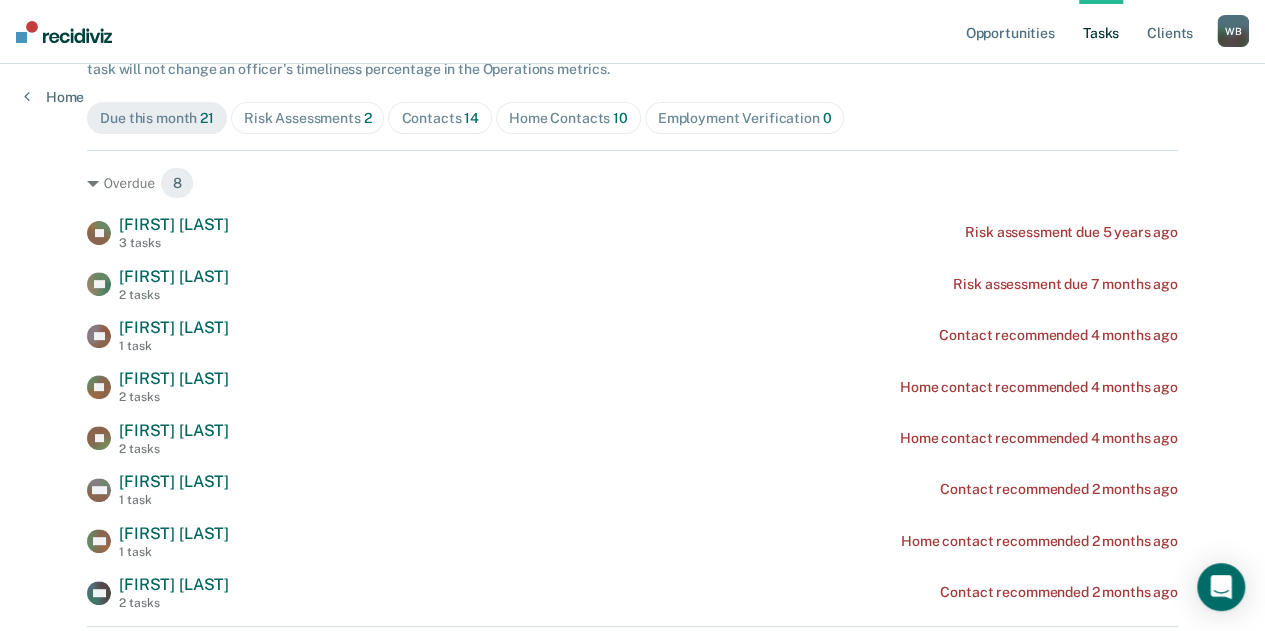 click on "Contacts   14" at bounding box center (440, 118) 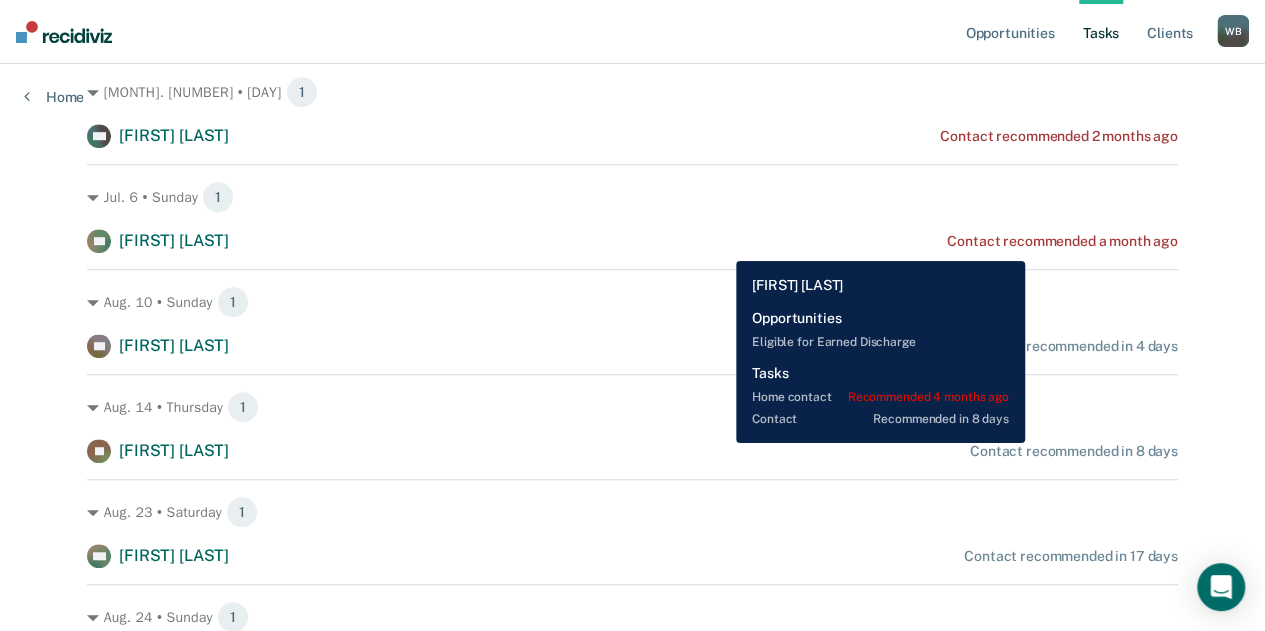 scroll, scrollTop: 506, scrollLeft: 0, axis: vertical 